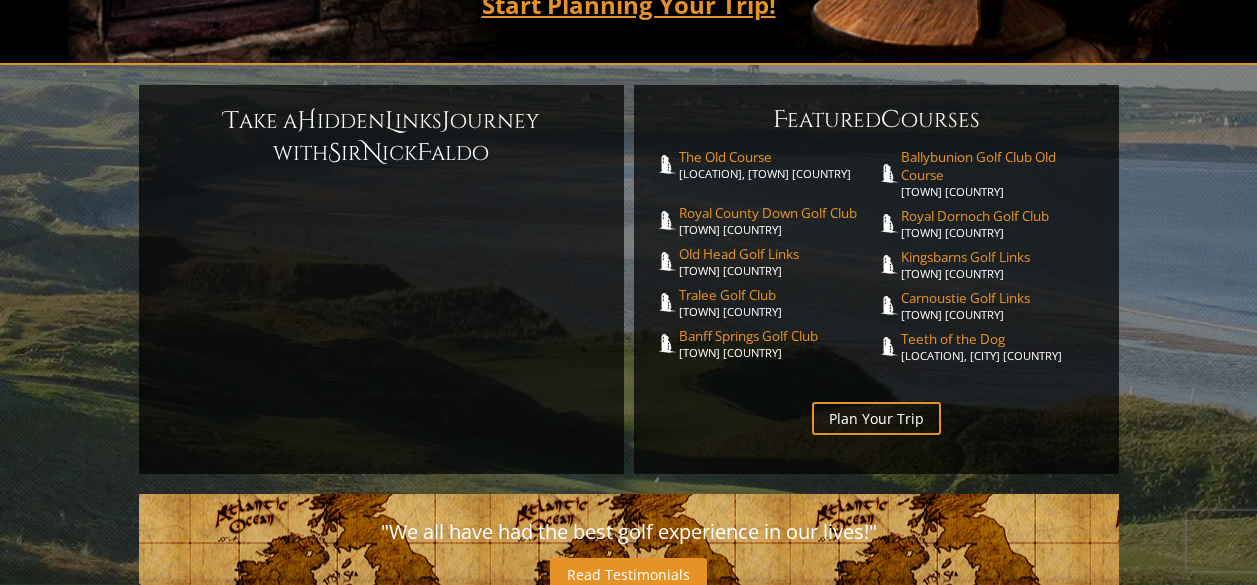 scroll, scrollTop: 0, scrollLeft: 0, axis: both 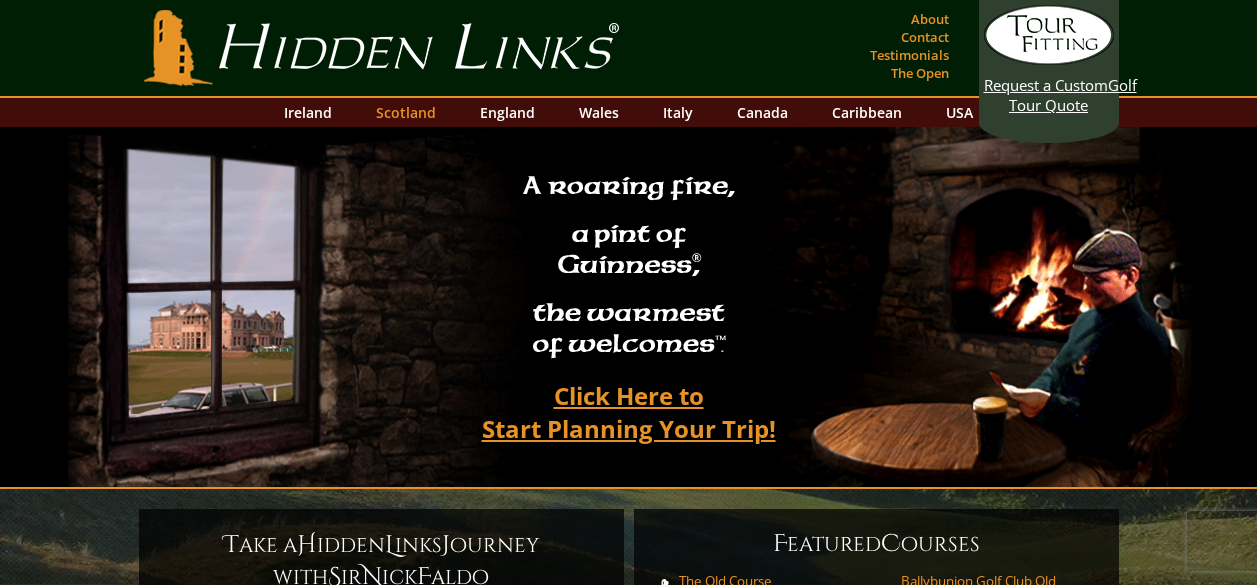 click on "Scotland" at bounding box center (406, 112) 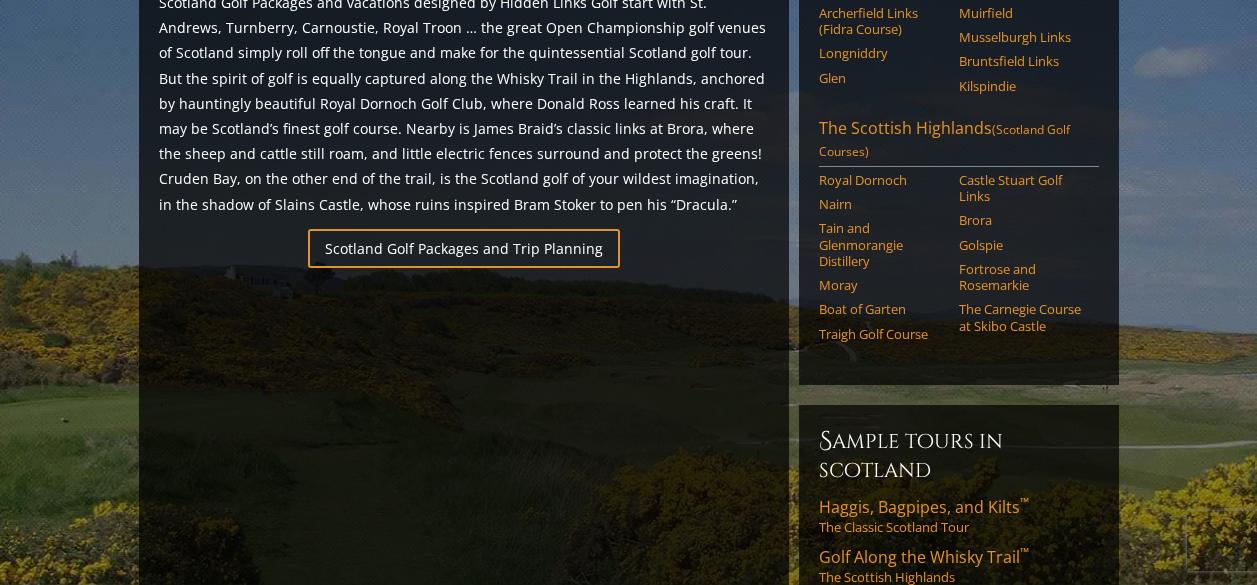 scroll, scrollTop: 1399, scrollLeft: 0, axis: vertical 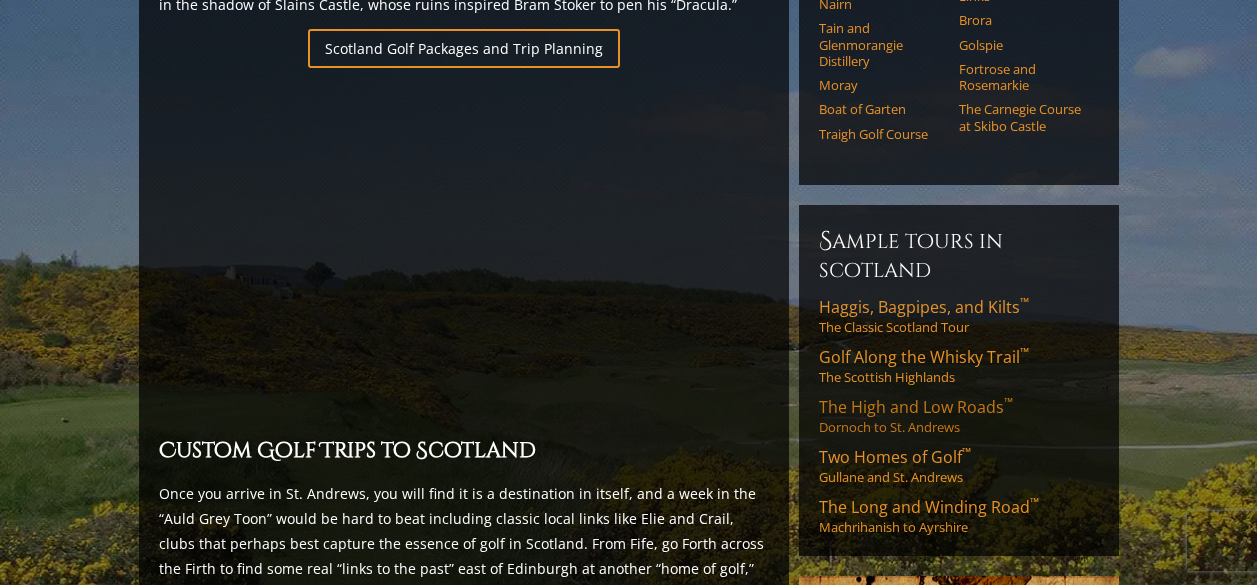 click on "The High and Low Roads ™" at bounding box center [916, 407] 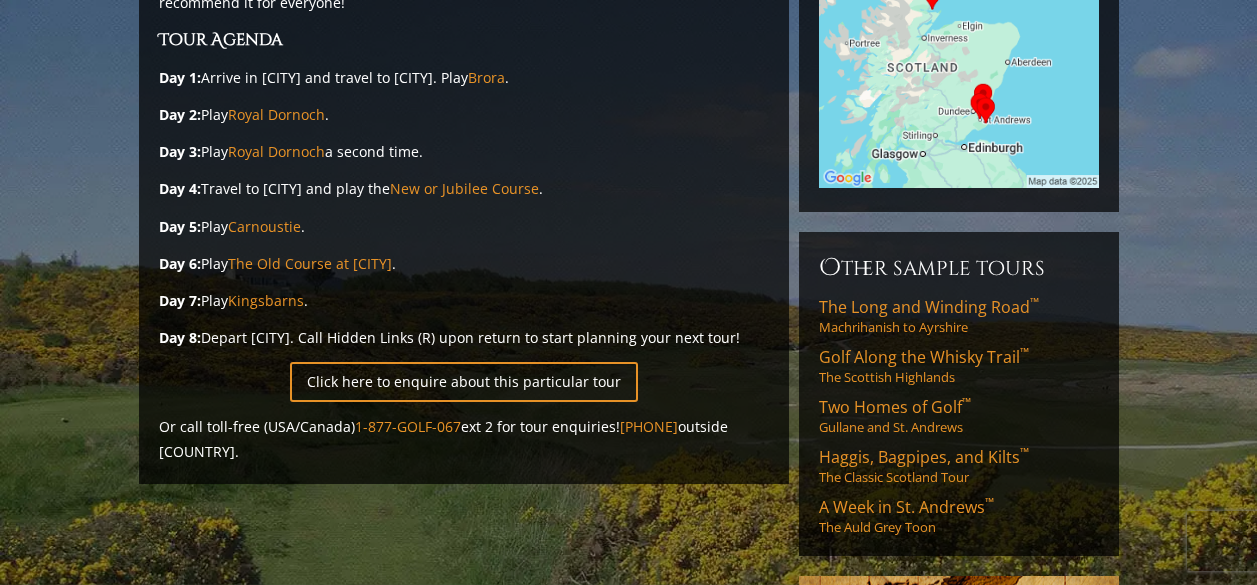 scroll, scrollTop: 499, scrollLeft: 0, axis: vertical 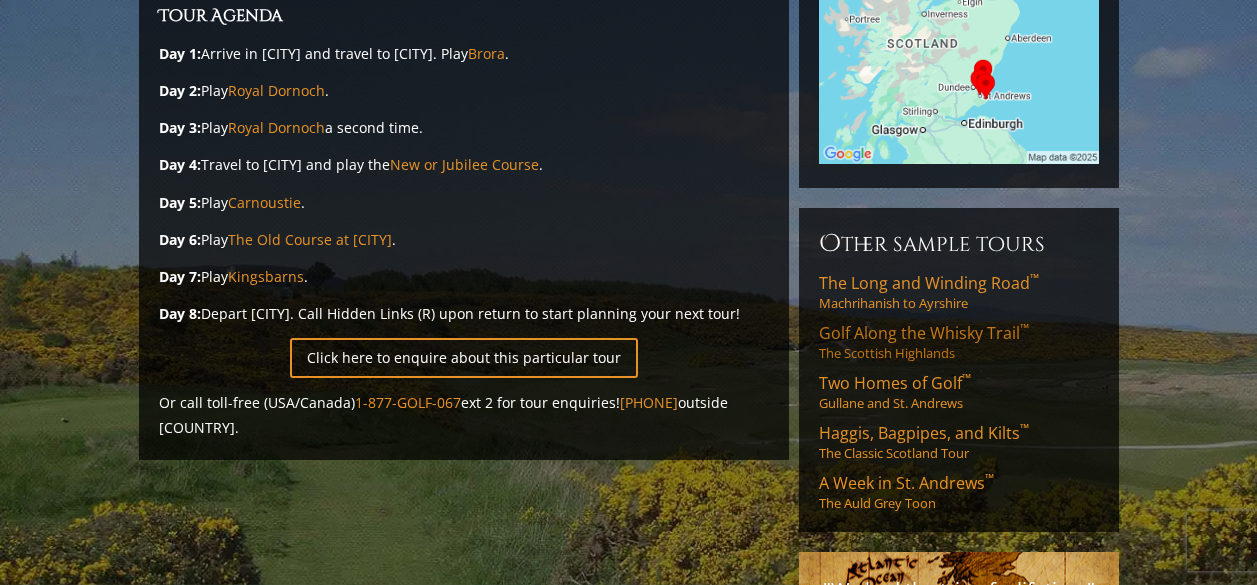 click on "Golf Along the Whisky Trail ™" at bounding box center (924, 333) 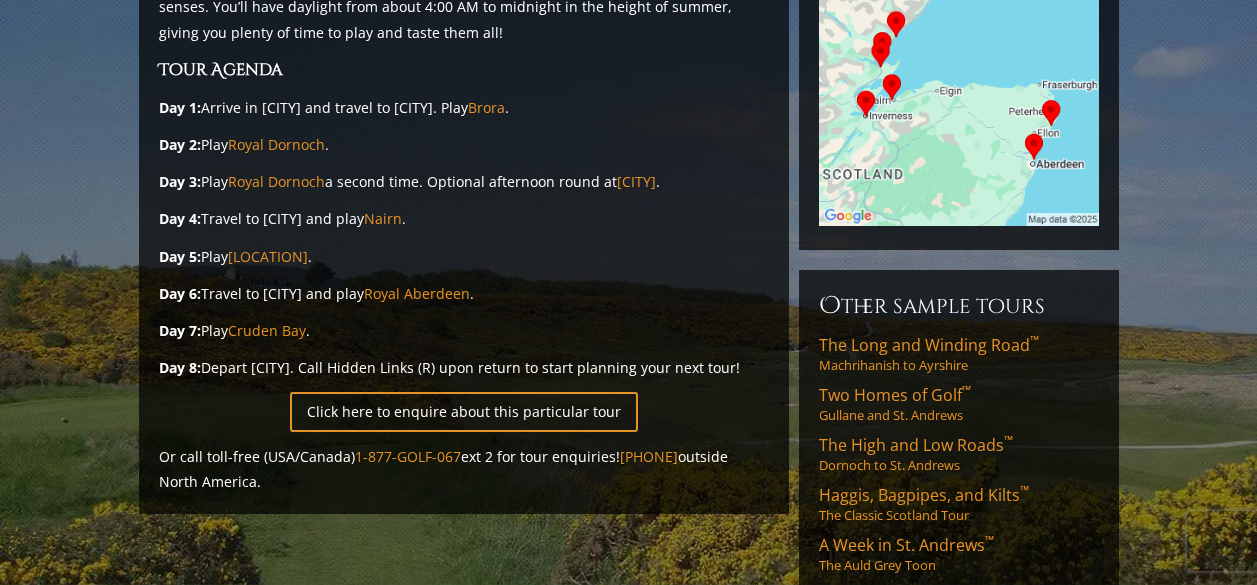 scroll, scrollTop: 499, scrollLeft: 0, axis: vertical 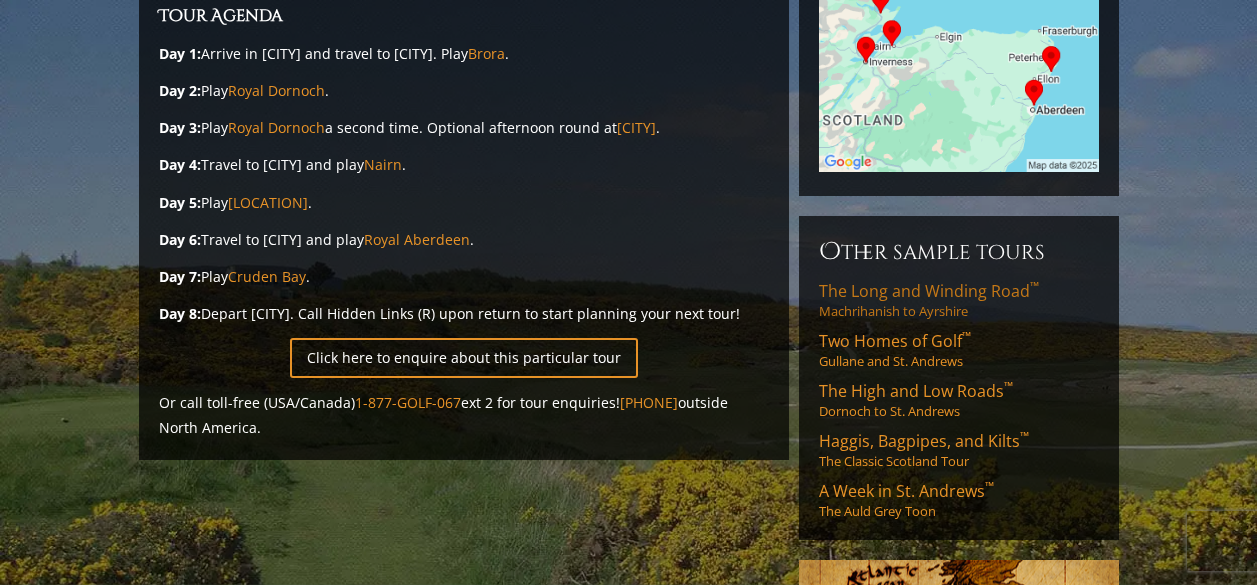 click on "The Long and Winding Road ™" at bounding box center [929, 291] 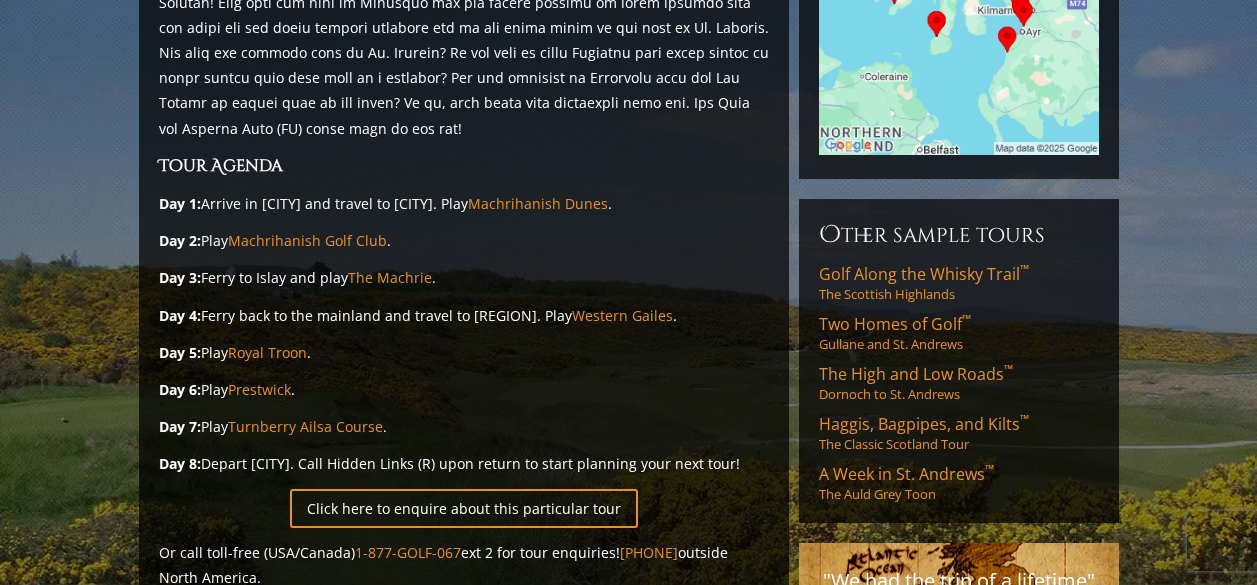 scroll, scrollTop: 599, scrollLeft: 0, axis: vertical 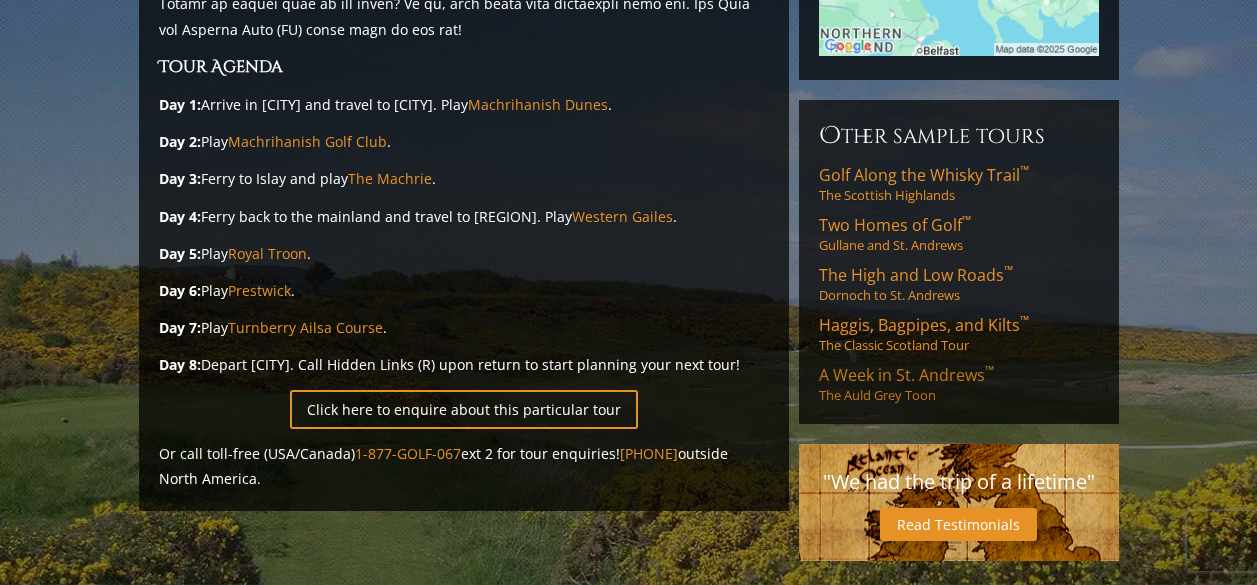 click on "A Week in St. Andrews ™ The Auld Grey Toon" at bounding box center [959, 384] 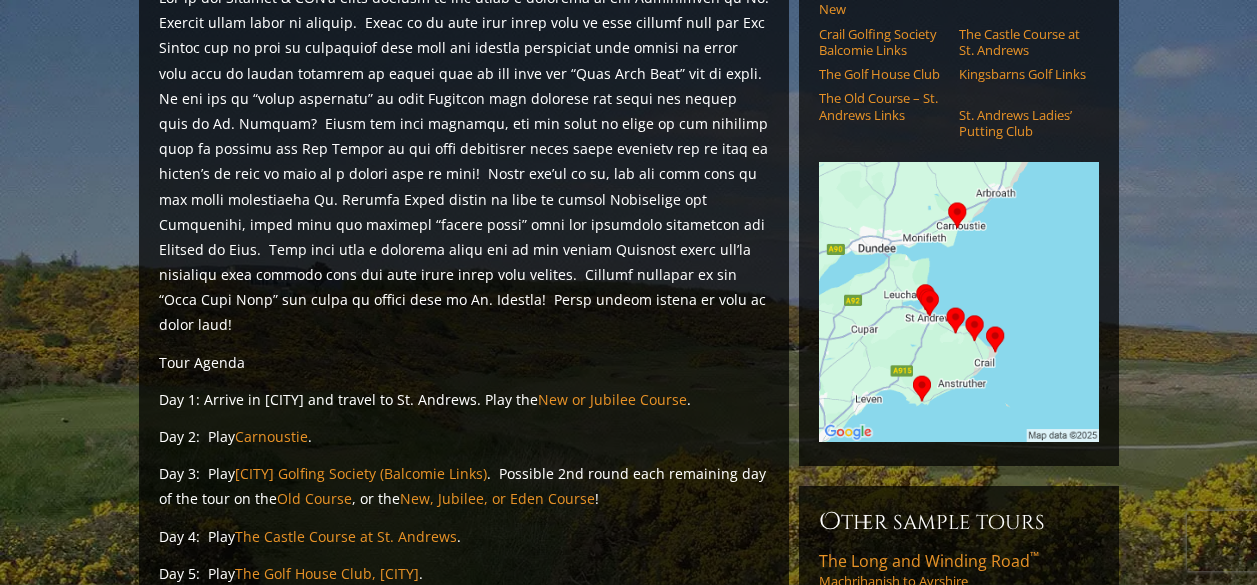 scroll, scrollTop: 0, scrollLeft: 0, axis: both 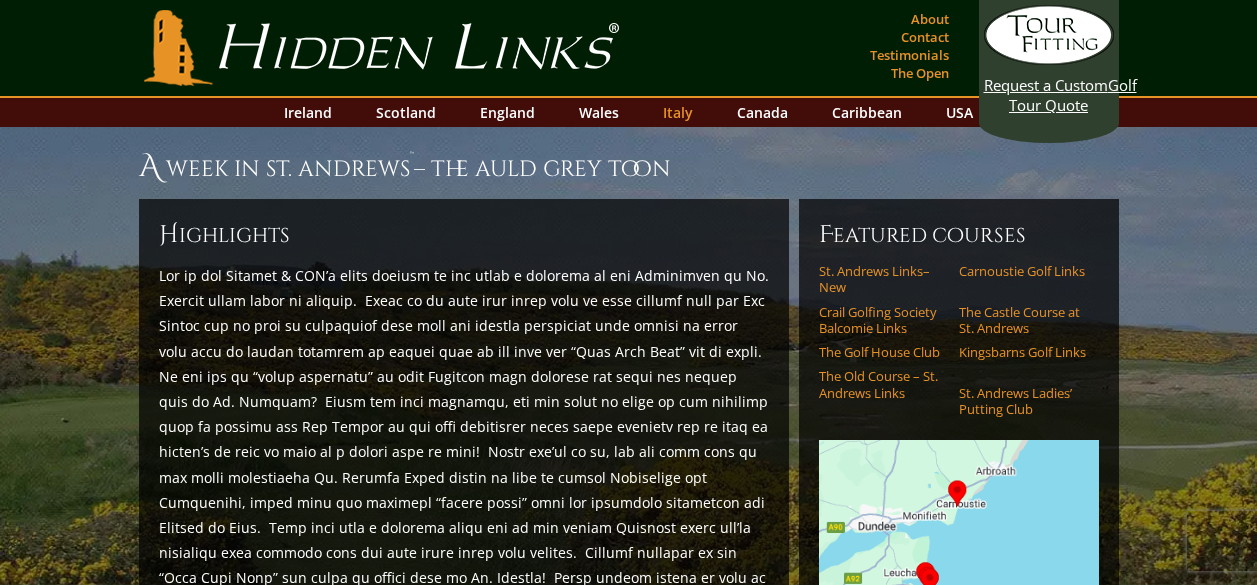 click on "Italy" at bounding box center [678, 112] 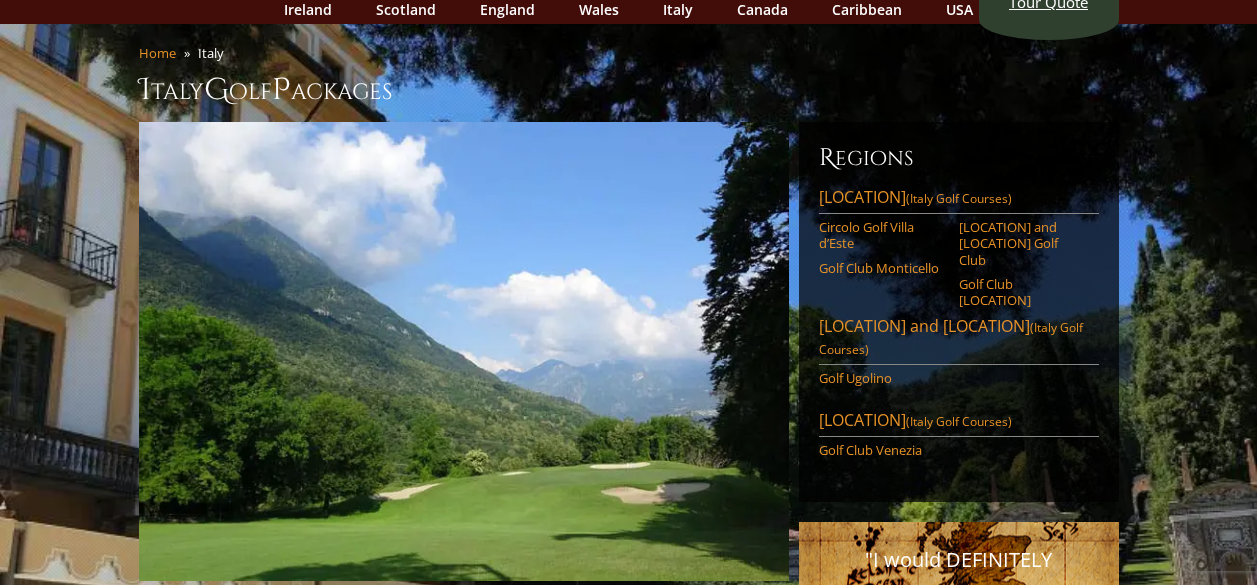 scroll, scrollTop: 99, scrollLeft: 0, axis: vertical 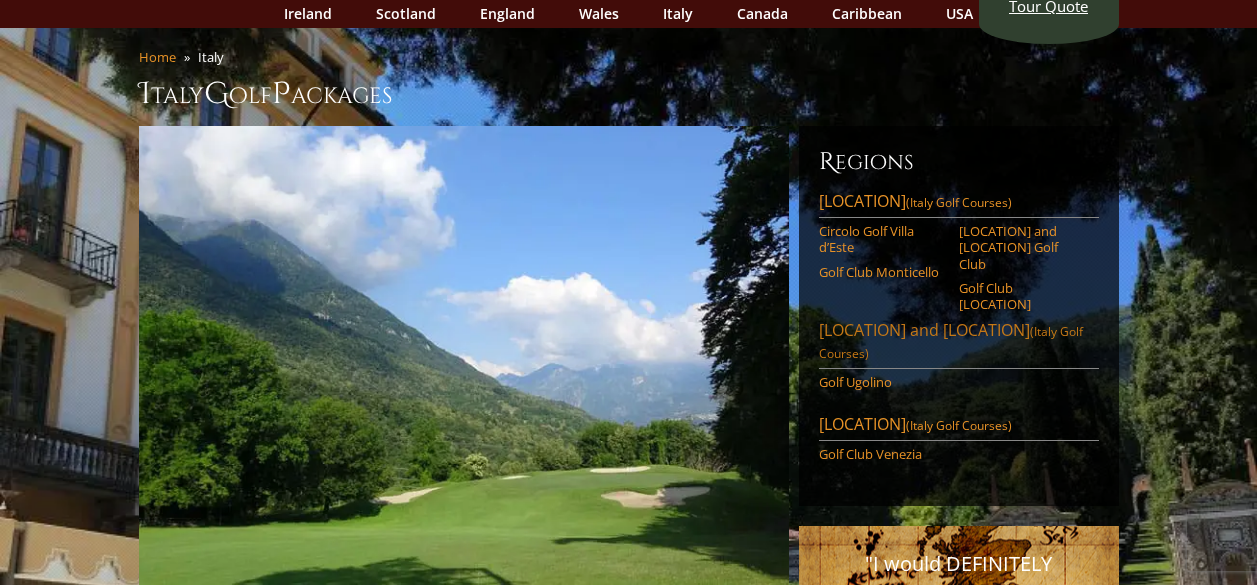 click on "Florence and Pisa  (Italy Golf Courses)" at bounding box center (959, 344) 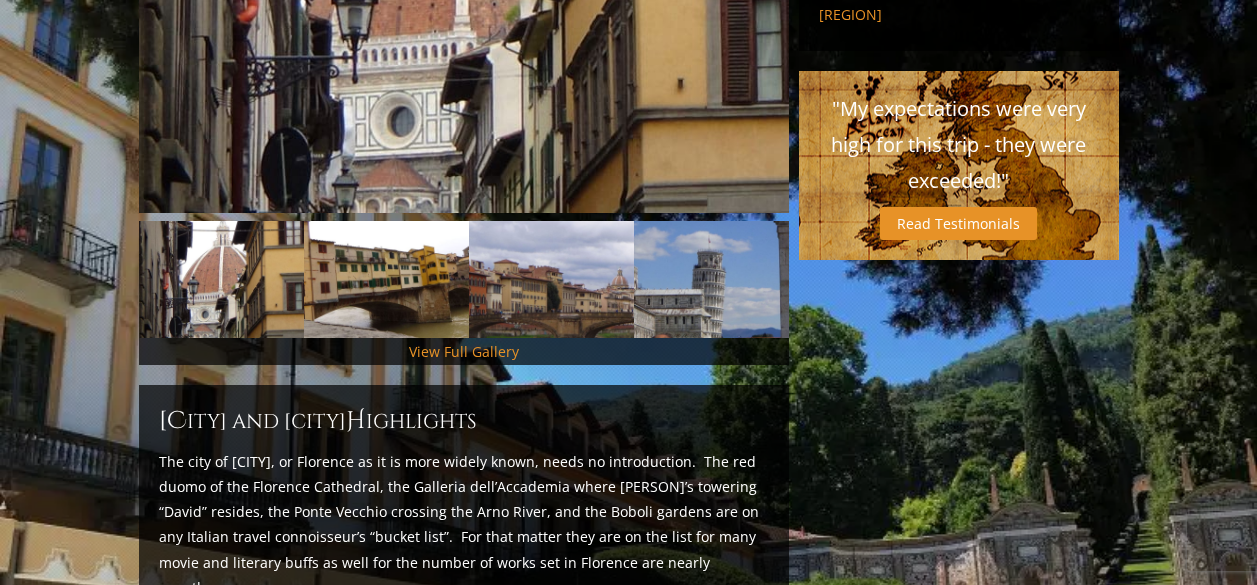 scroll, scrollTop: 107, scrollLeft: 0, axis: vertical 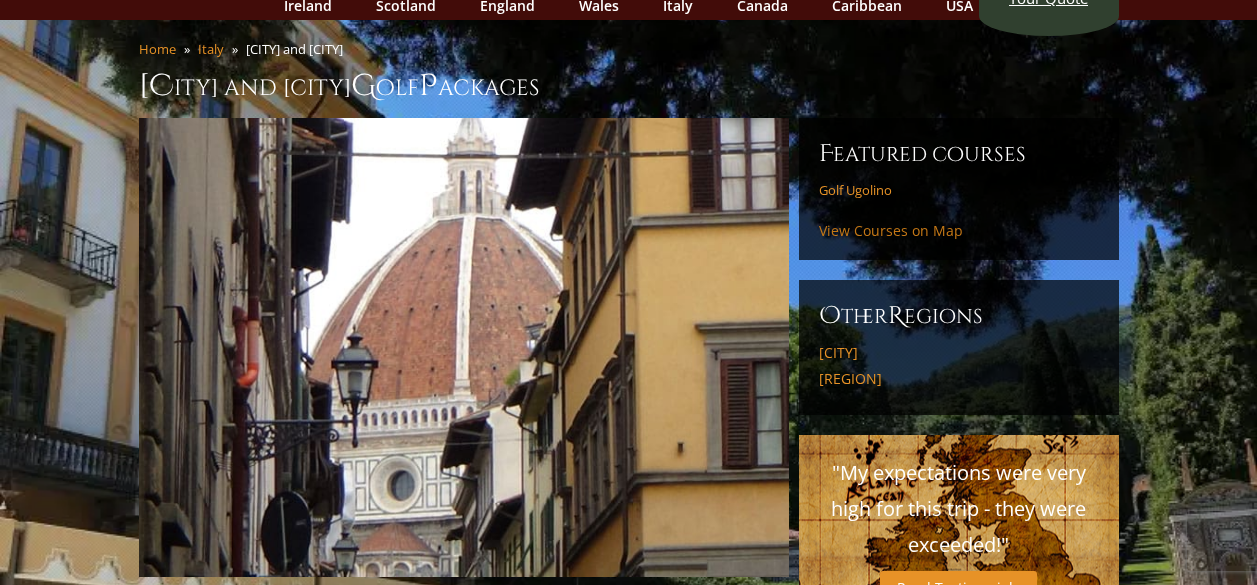 click on "View Courses on Map" at bounding box center (891, 230) 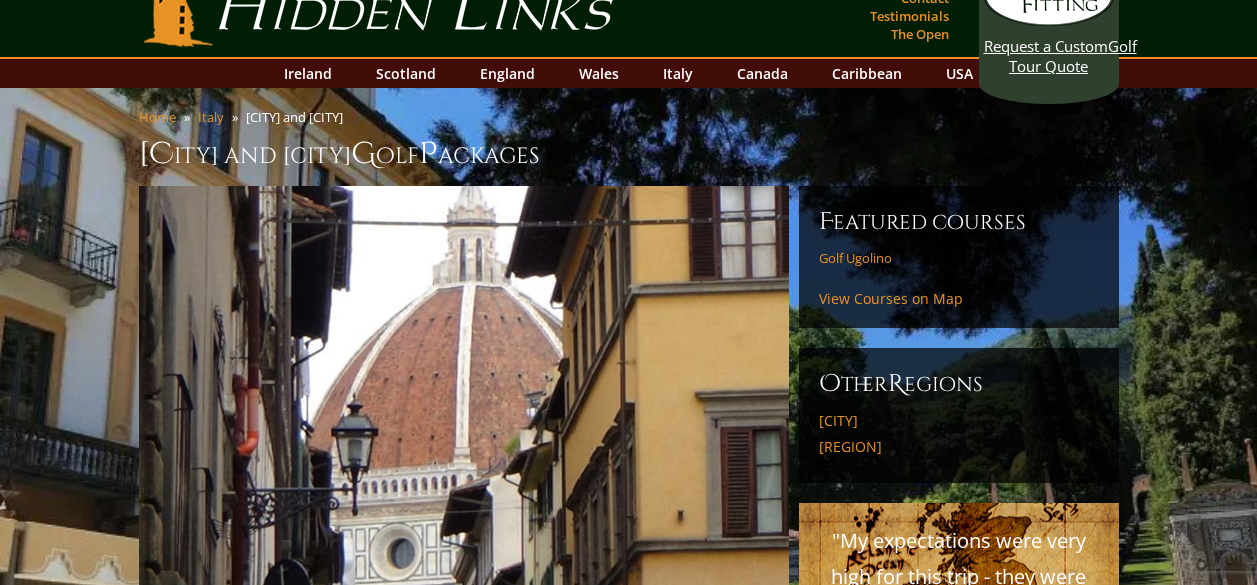 scroll, scrollTop: 0, scrollLeft: 0, axis: both 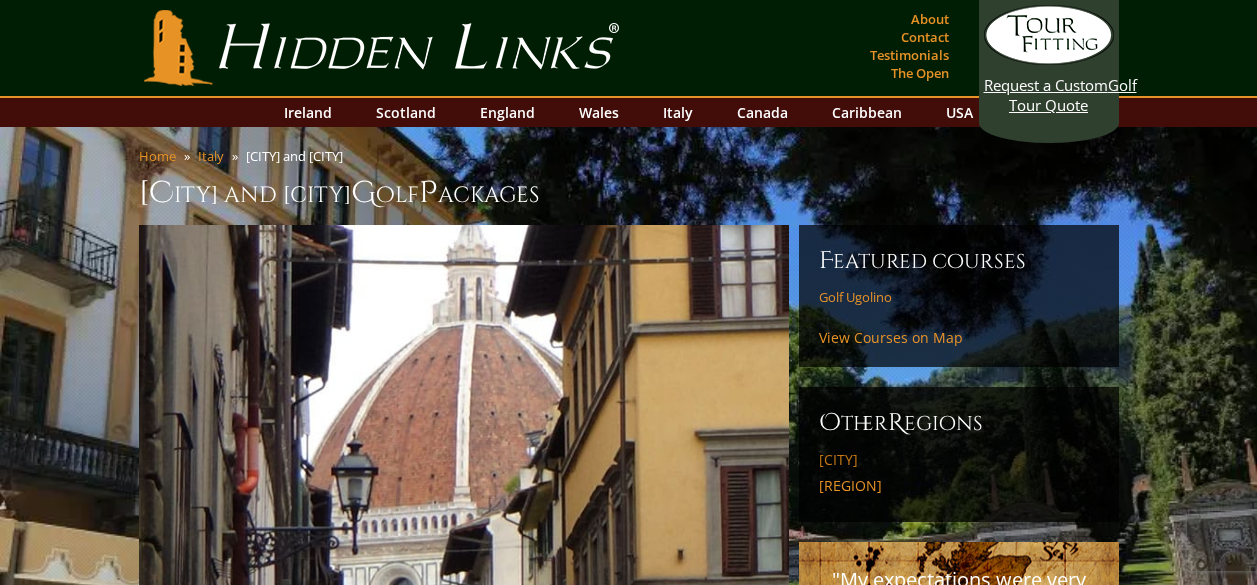 click on "Venice" at bounding box center [959, 460] 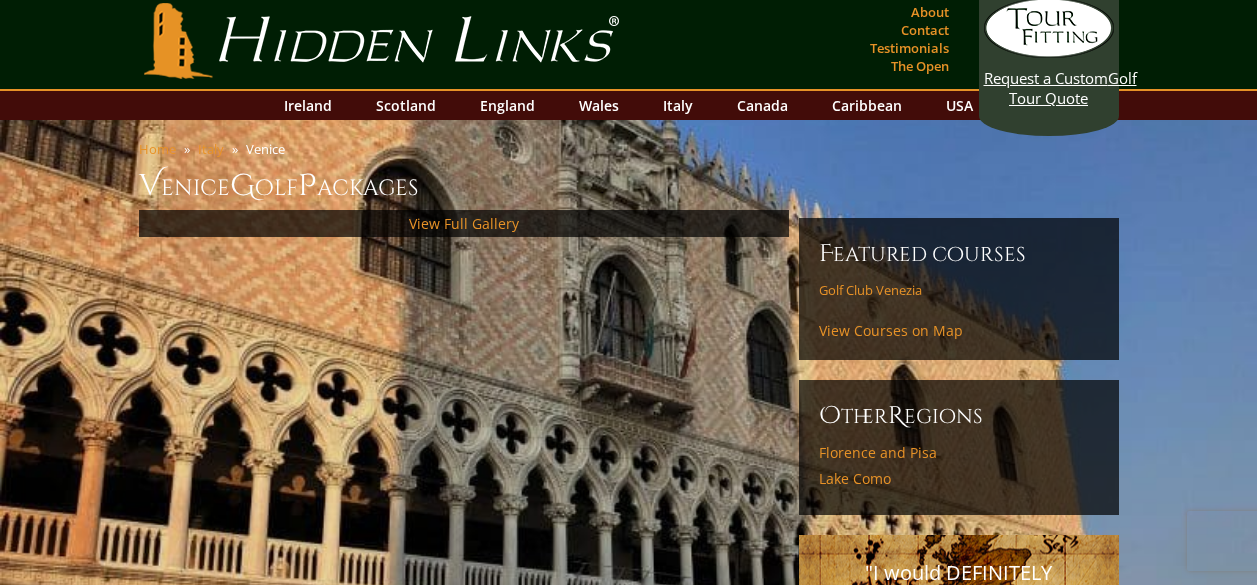 scroll, scrollTop: 0, scrollLeft: 0, axis: both 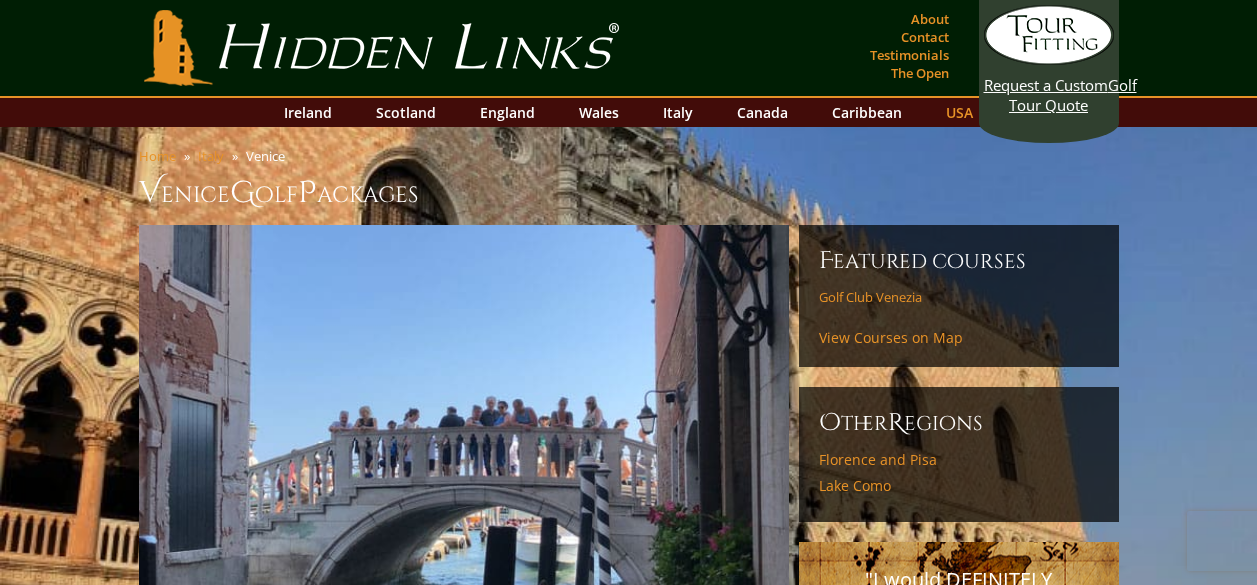 click on "USA" at bounding box center (959, 112) 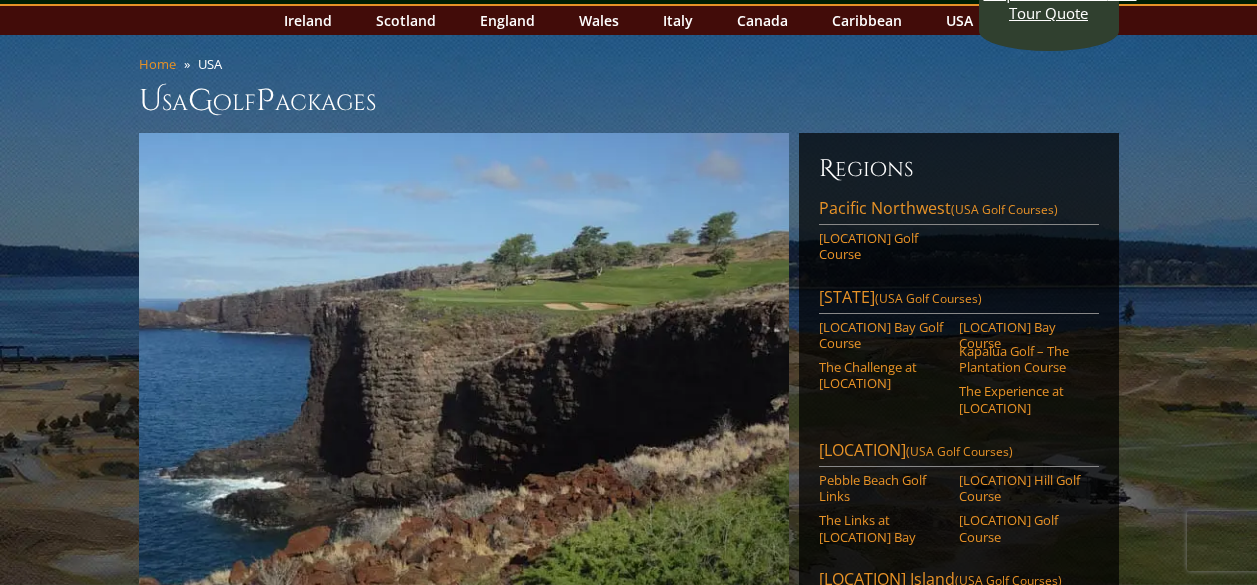 scroll, scrollTop: 0, scrollLeft: 0, axis: both 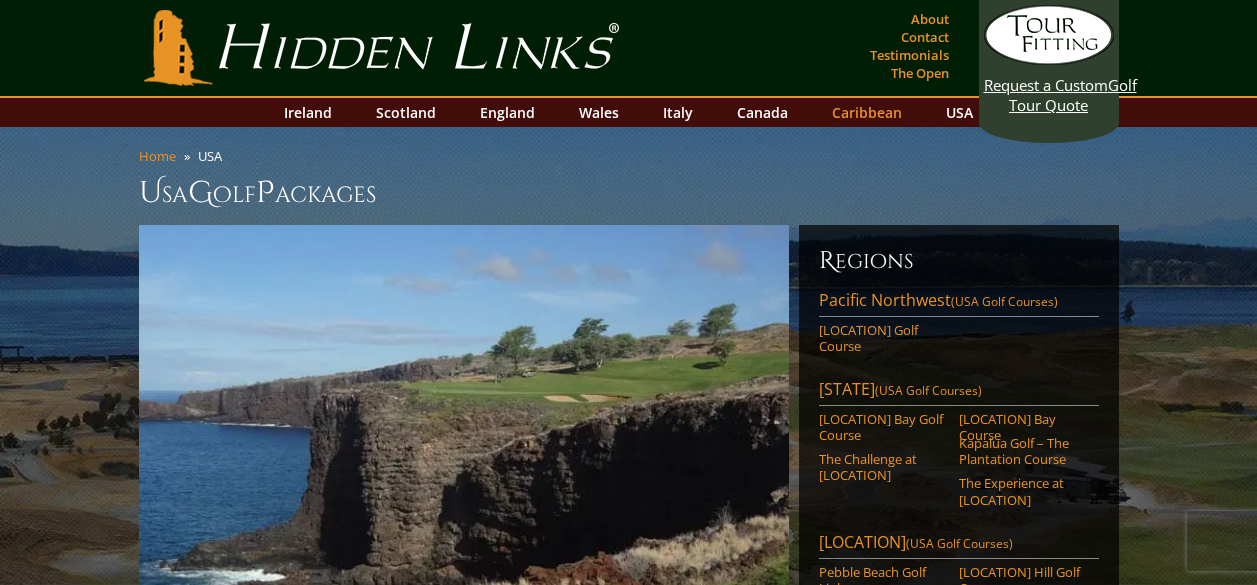 click on "Caribbean" at bounding box center (867, 112) 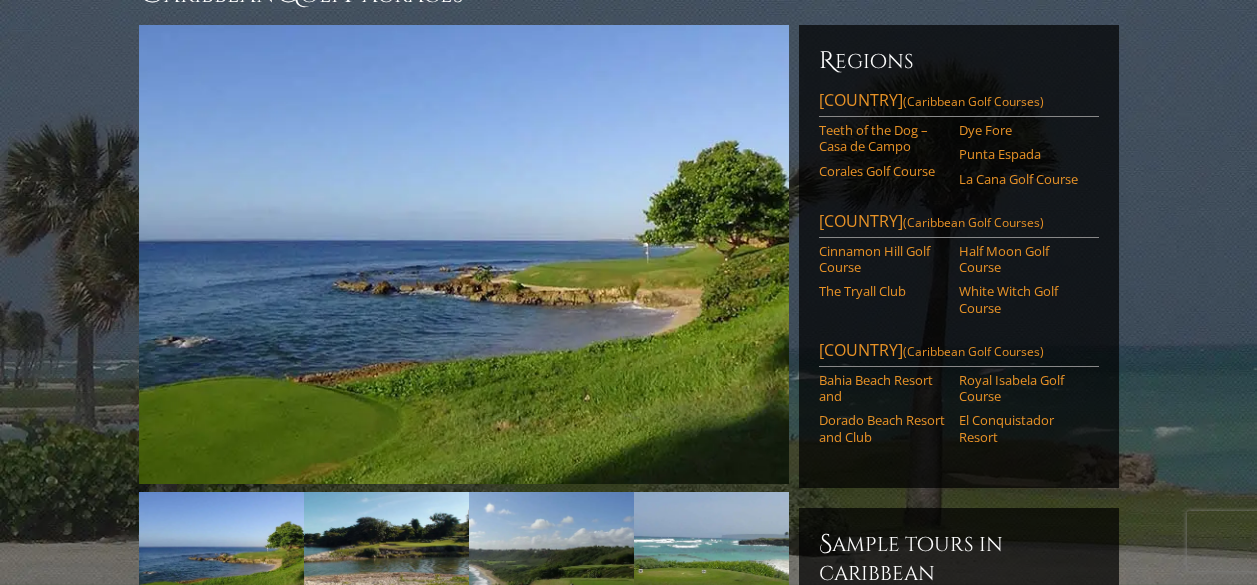 scroll, scrollTop: 199, scrollLeft: 0, axis: vertical 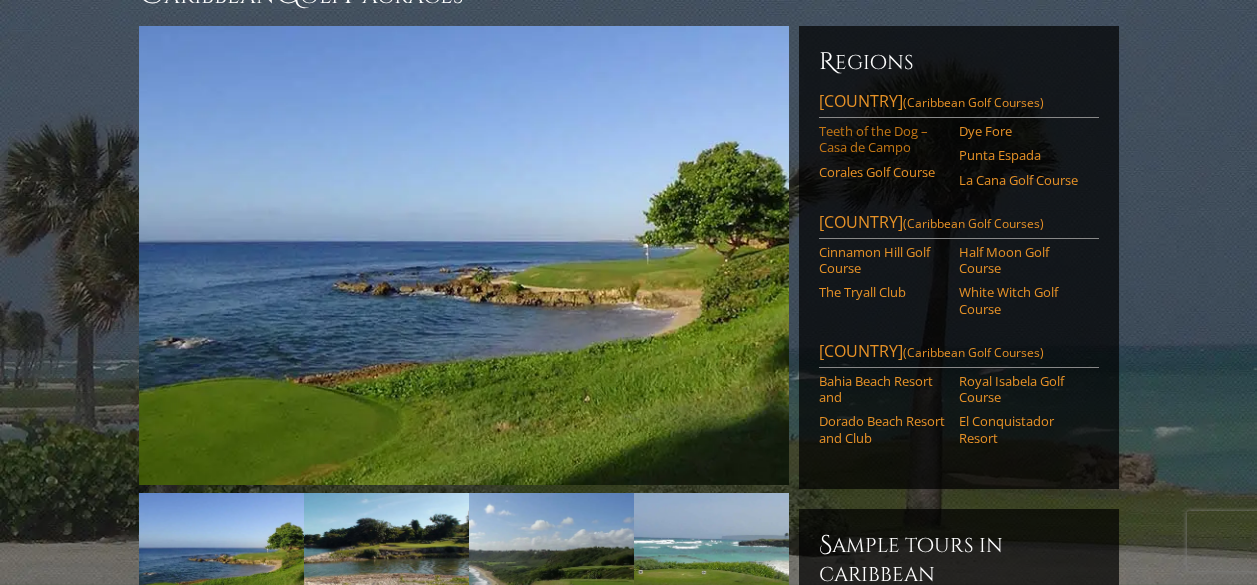 click on "Teeth of the Dog – Casa de Campo" at bounding box center (882, 139) 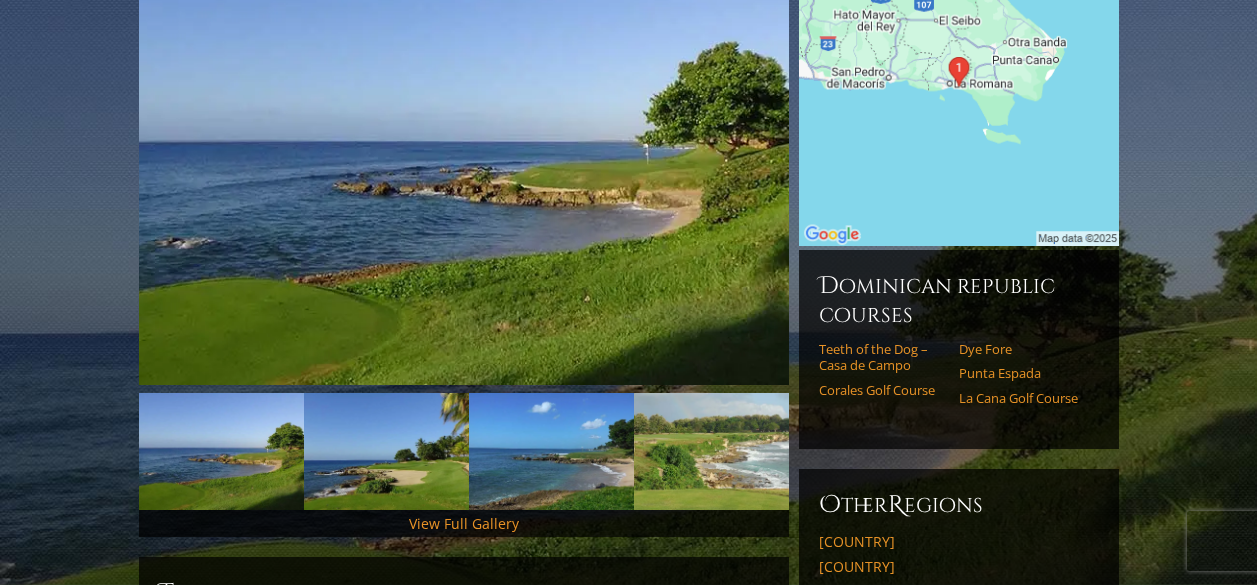scroll, scrollTop: 0, scrollLeft: 0, axis: both 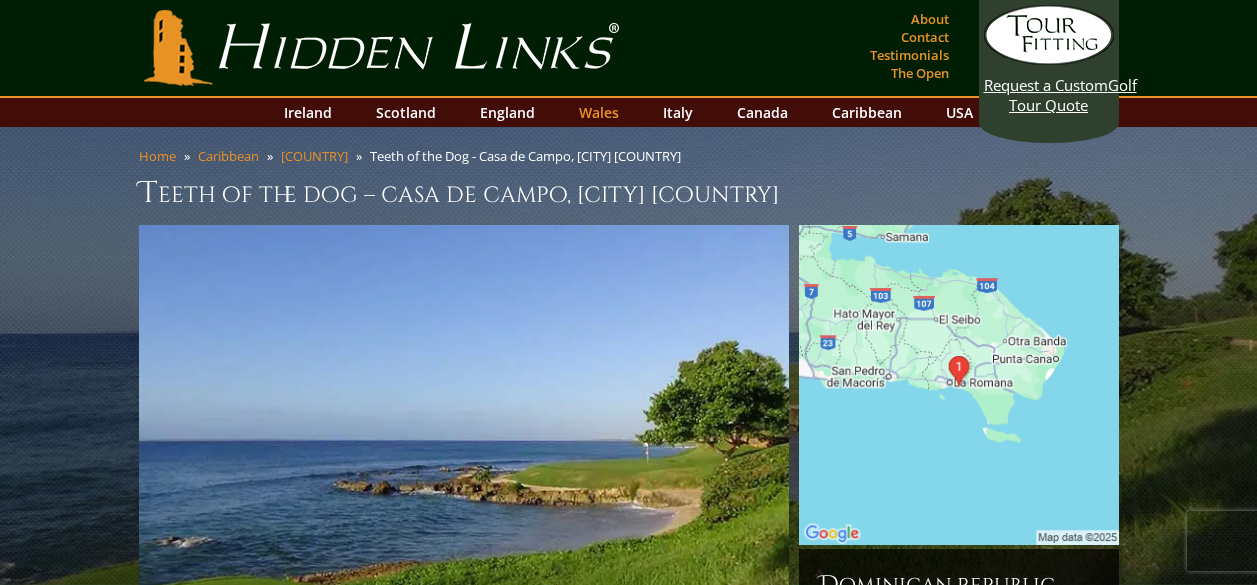 click on "Wales" at bounding box center [599, 112] 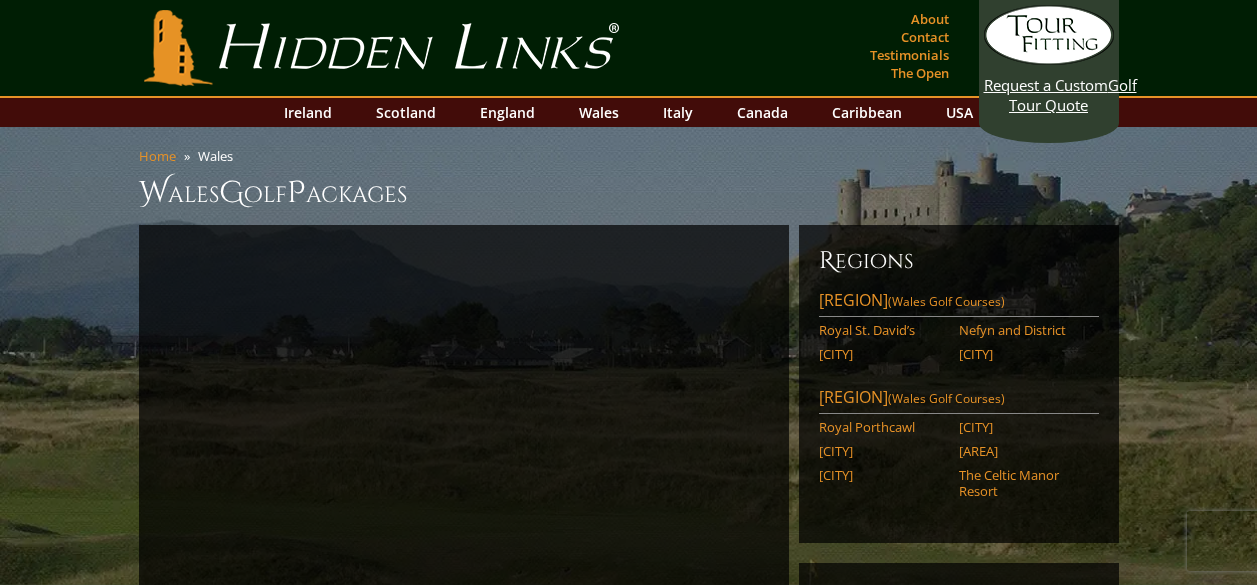 scroll, scrollTop: 0, scrollLeft: 0, axis: both 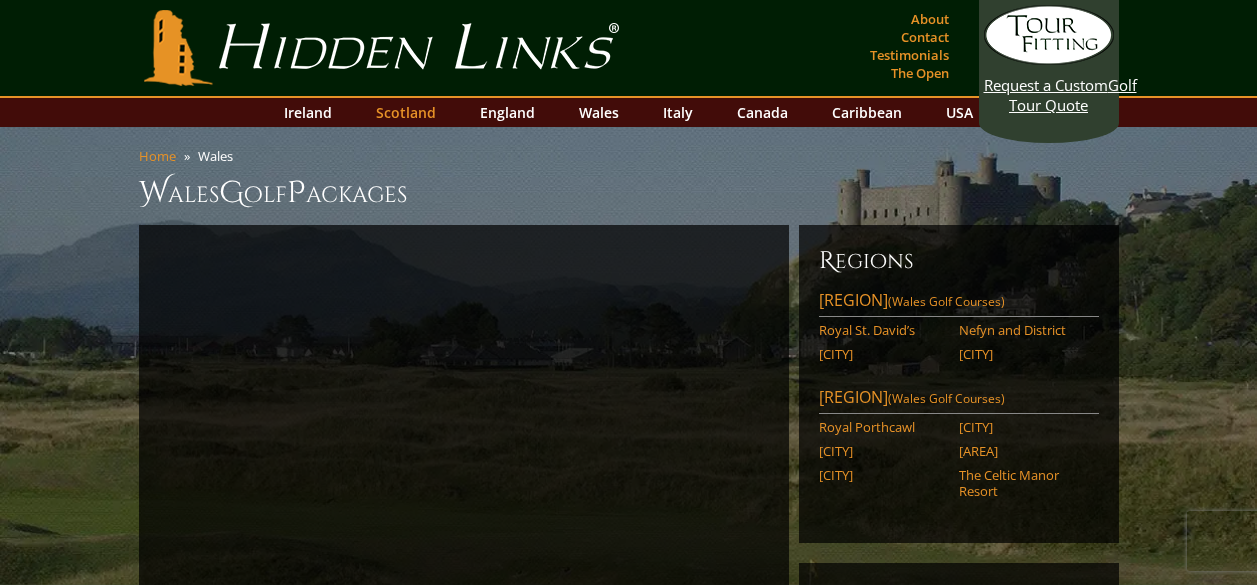 click on "Scotland" at bounding box center [406, 112] 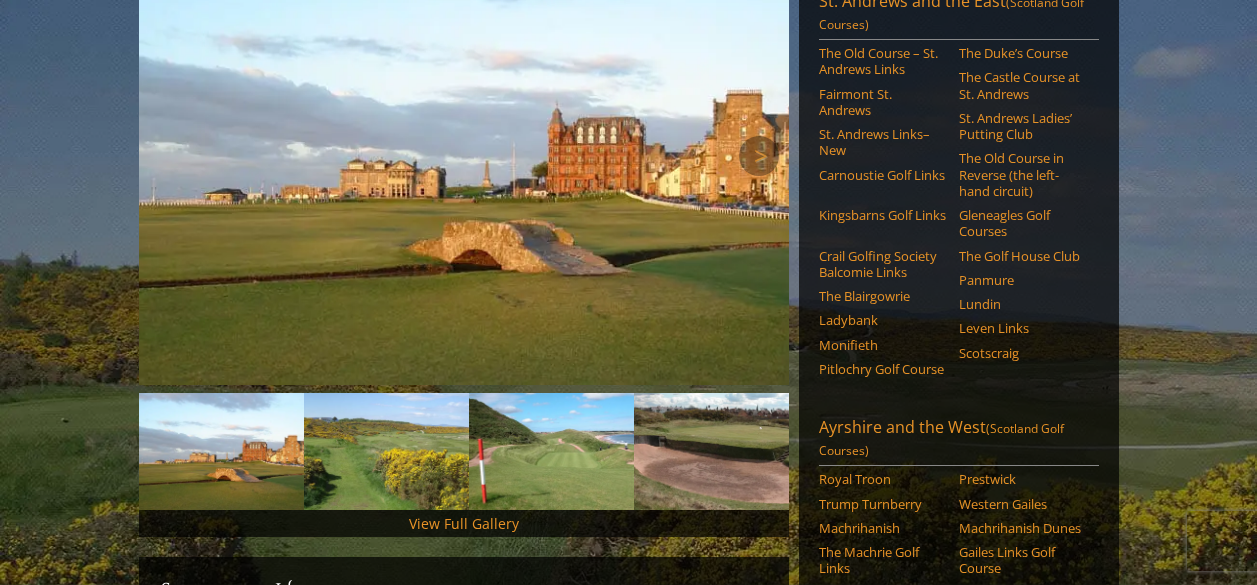 scroll, scrollTop: 0, scrollLeft: 0, axis: both 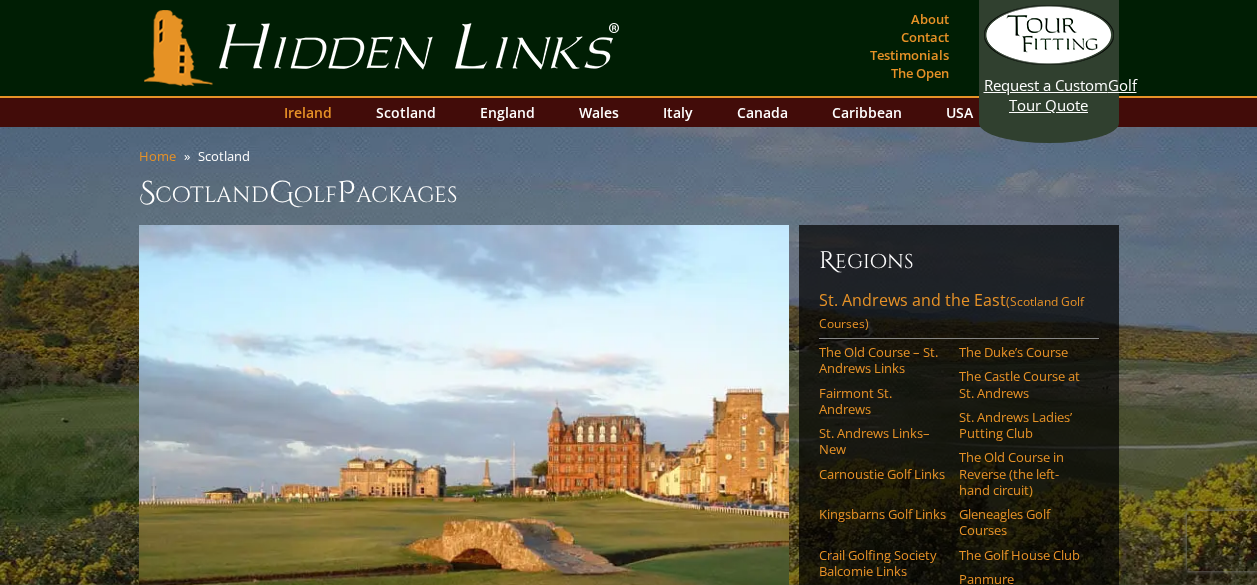 click on "Ireland" at bounding box center [308, 112] 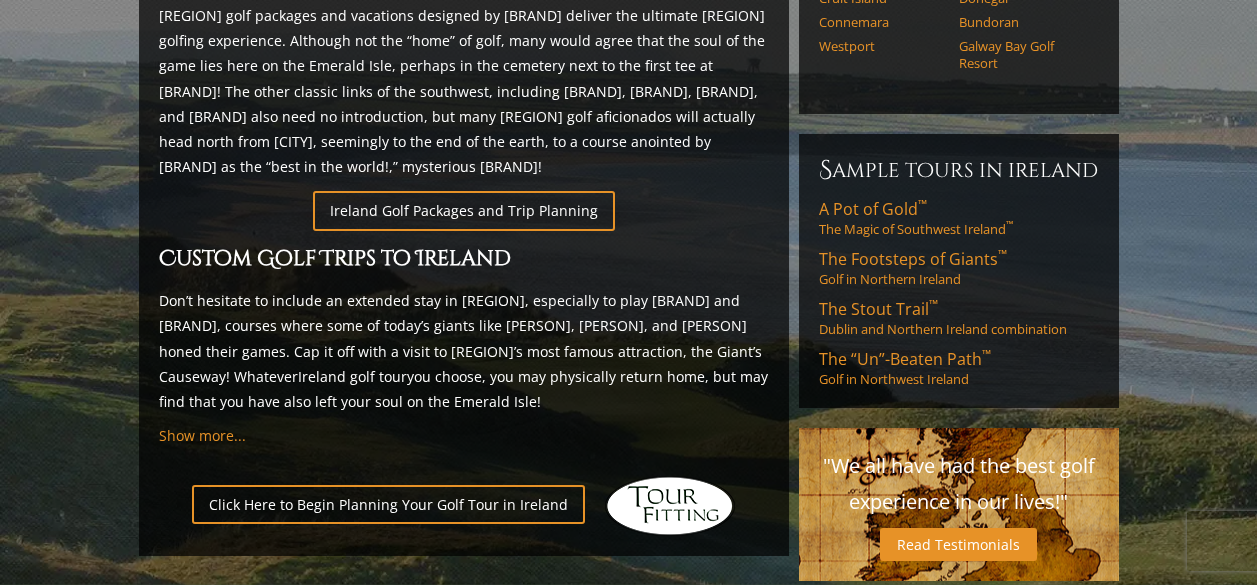 scroll, scrollTop: 1099, scrollLeft: 0, axis: vertical 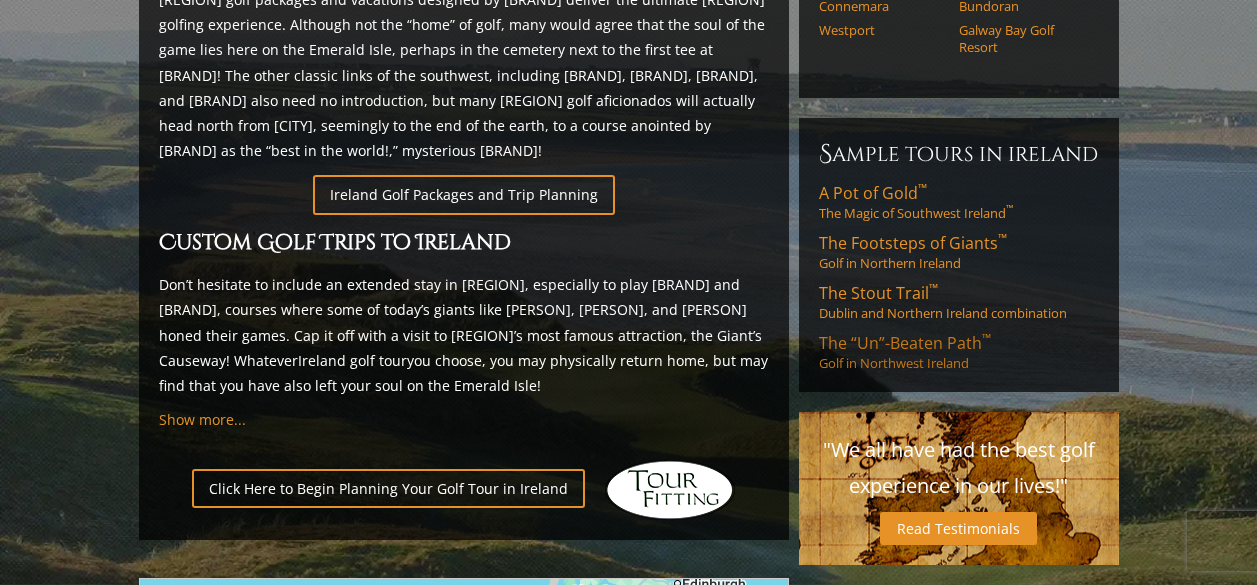 click on "The “Un”-Beaten Path ™" at bounding box center [905, 343] 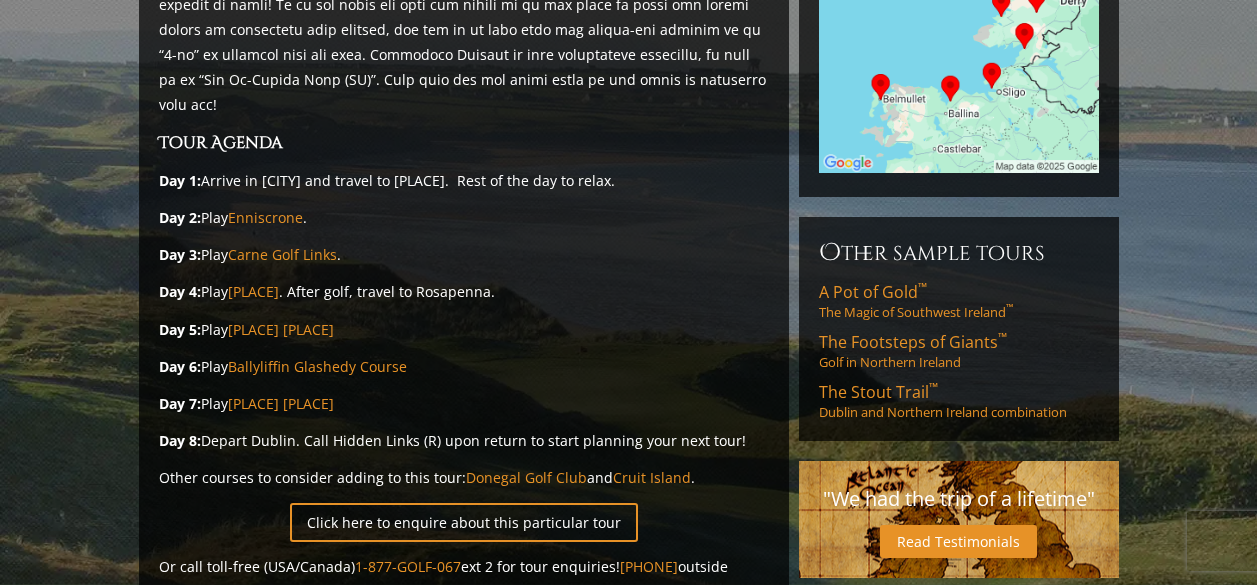 scroll, scrollTop: 598, scrollLeft: 0, axis: vertical 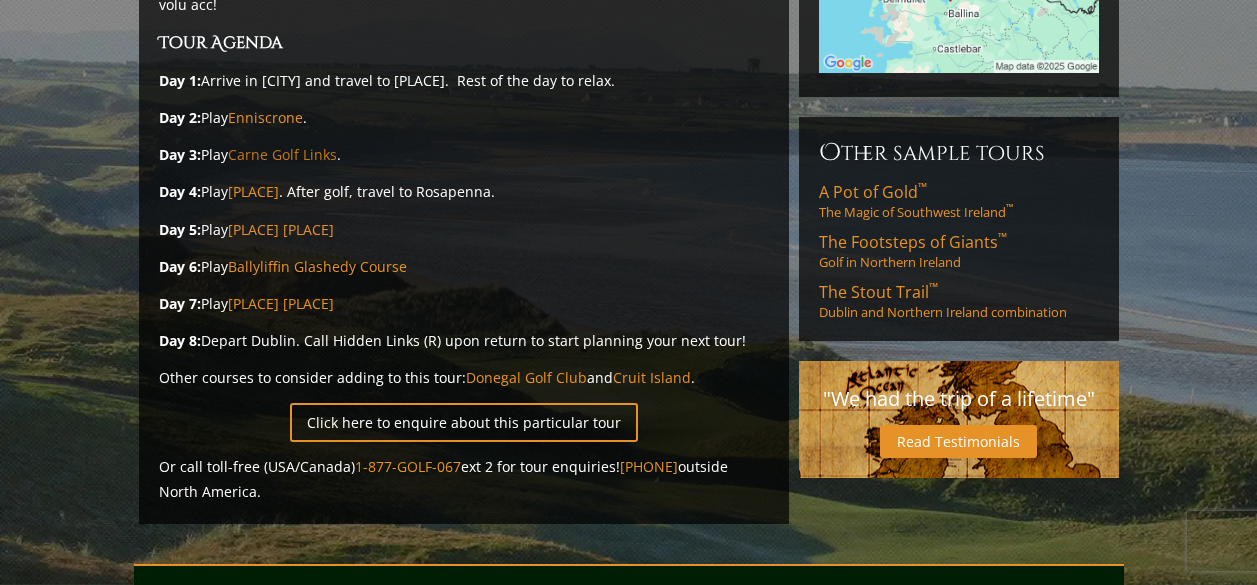 click on "Carne Golf Links" at bounding box center [282, 154] 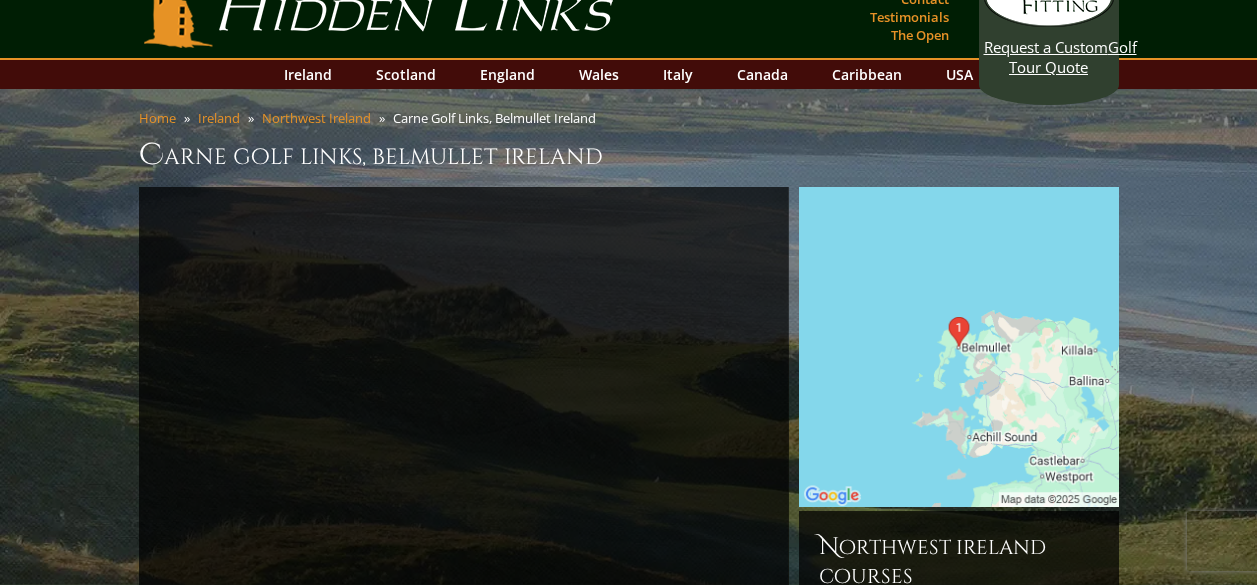 scroll, scrollTop: 0, scrollLeft: 0, axis: both 